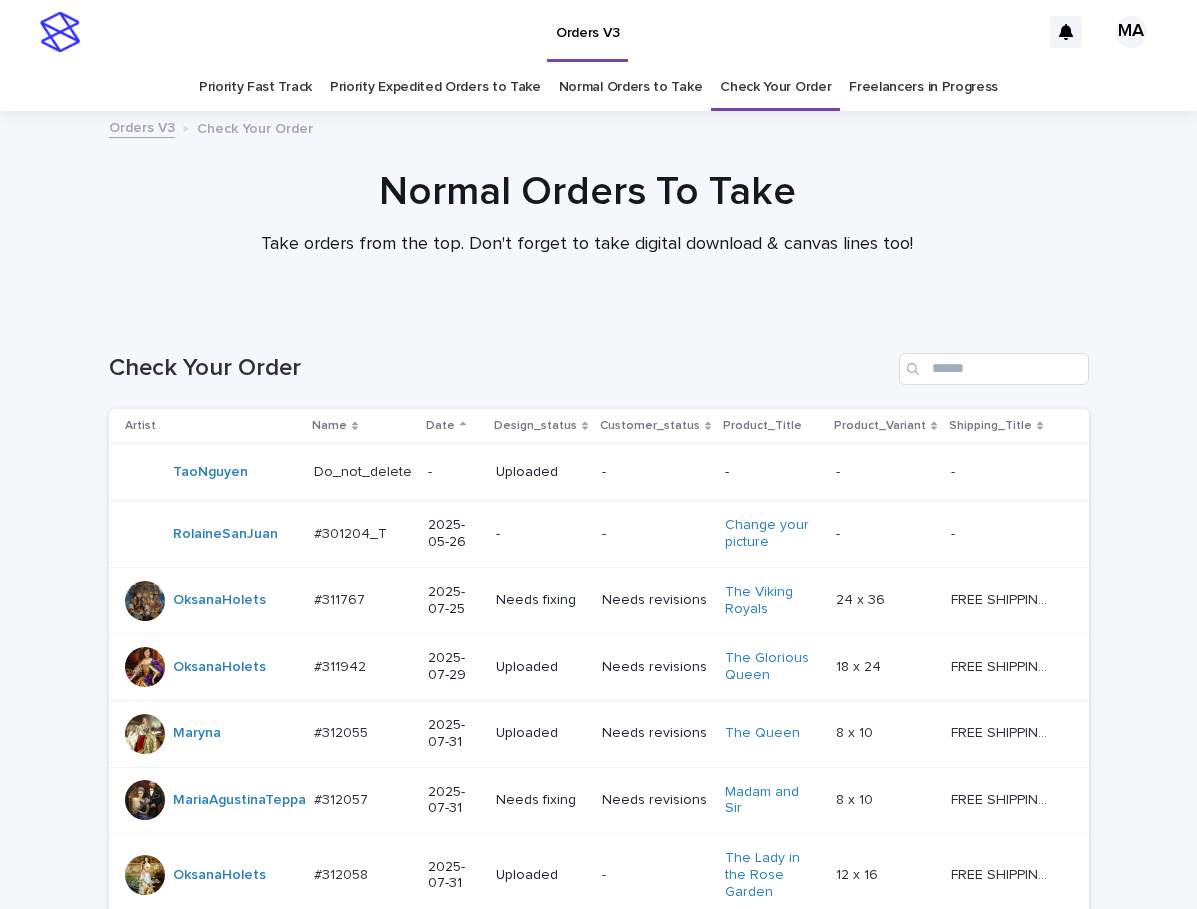 scroll, scrollTop: 0, scrollLeft: 0, axis: both 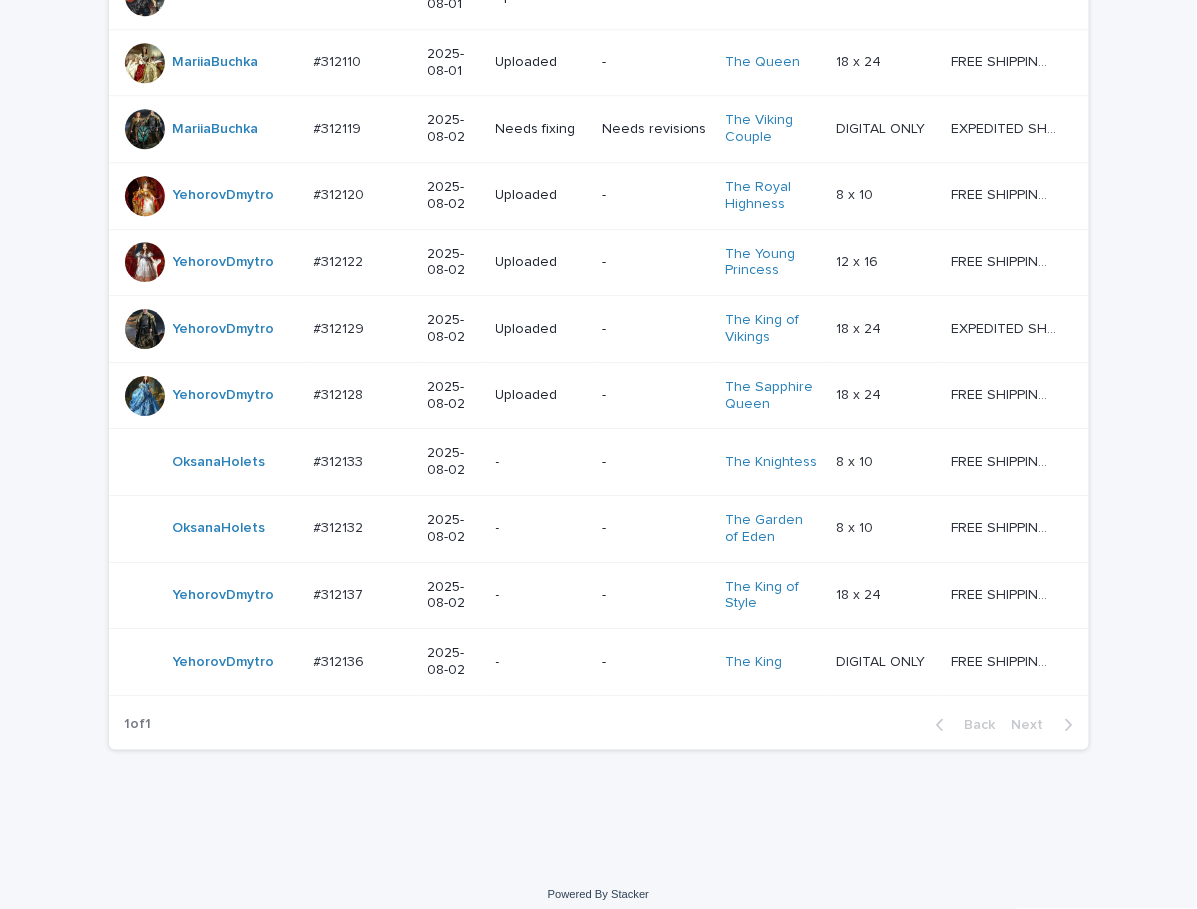 click on "-" at bounding box center [541, 462] 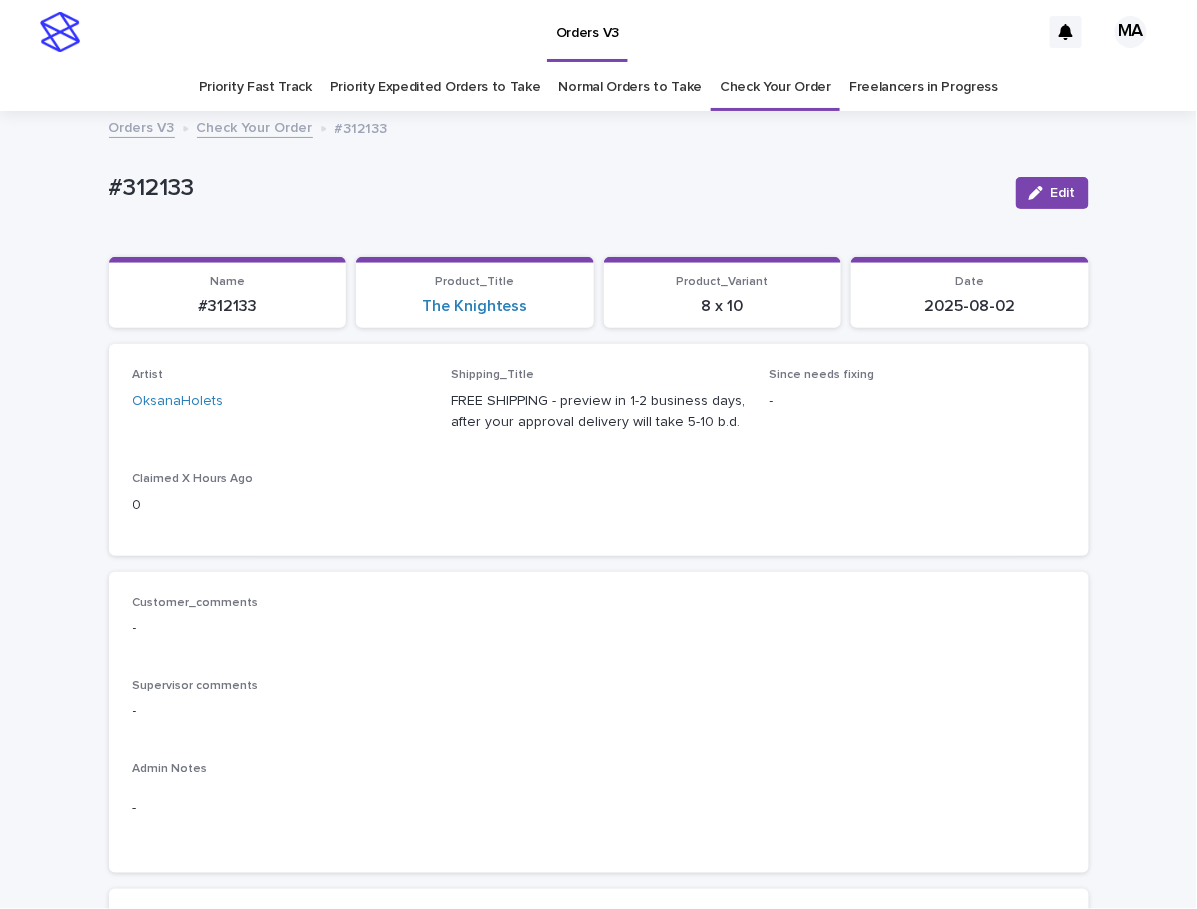 scroll, scrollTop: 699, scrollLeft: 0, axis: vertical 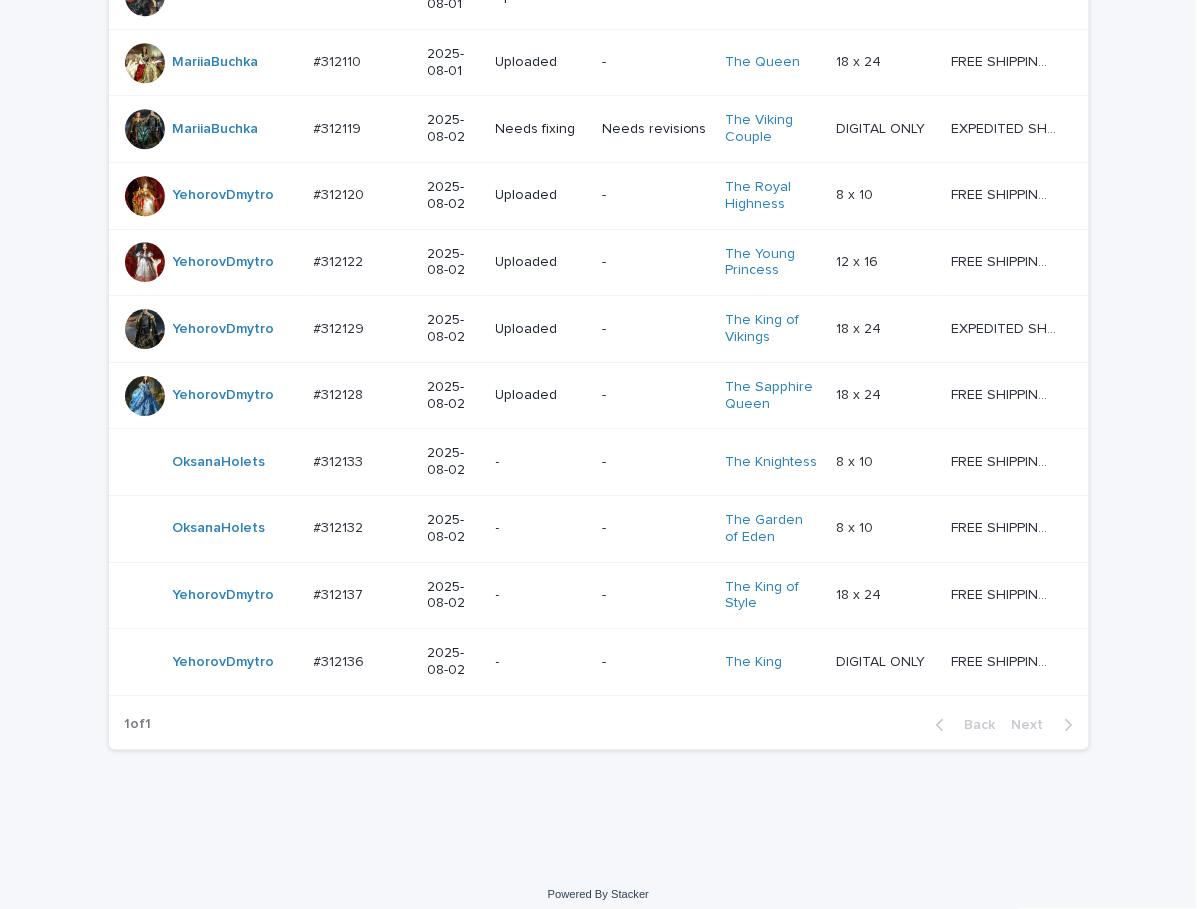 click on "-" at bounding box center [541, 528] 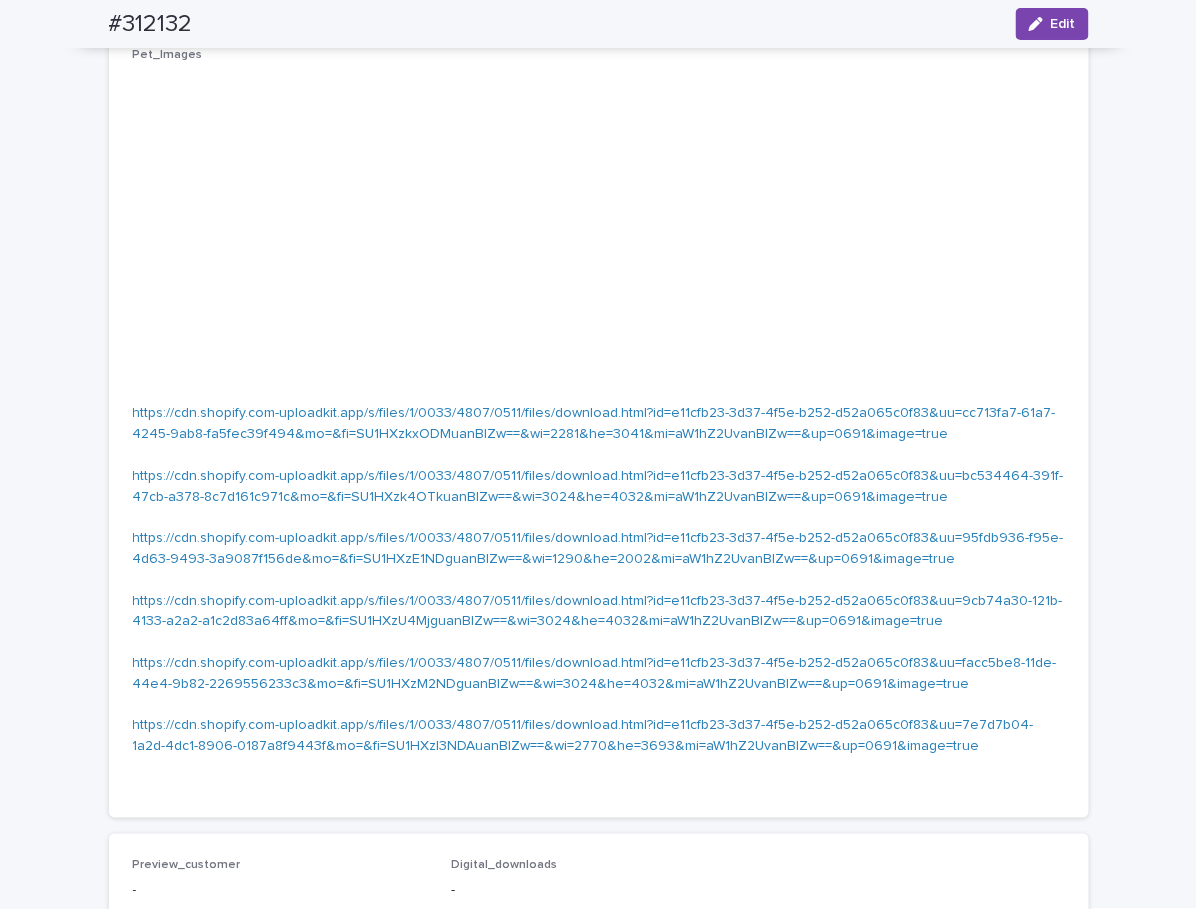 scroll, scrollTop: 2100, scrollLeft: 0, axis: vertical 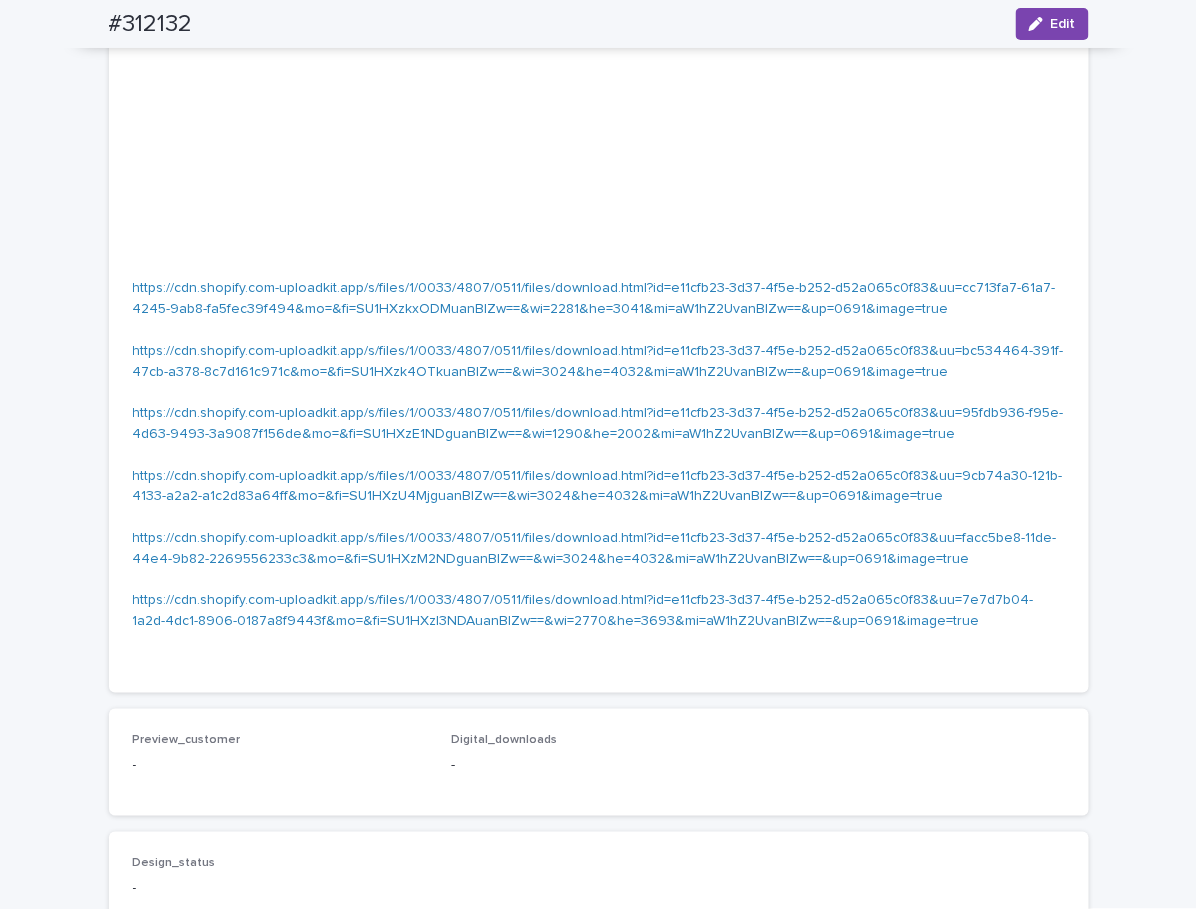 click on "https://cdn.shopify.com-uploadkit.app/s/files/1/0033/4807/0511/files/download.html?id=e11cfb23-3d37-4f5e-b252-d52a065c0f83&uu=cc713fa7-61a7-4245-9ab8-fa5fec39f494&mo=&fi=SU1HXzkxODMuanBlZw==&wi=2281&he=3041&mi=aW1hZ2UvanBlZw==&up=0691&image=true" at bounding box center [594, 298] 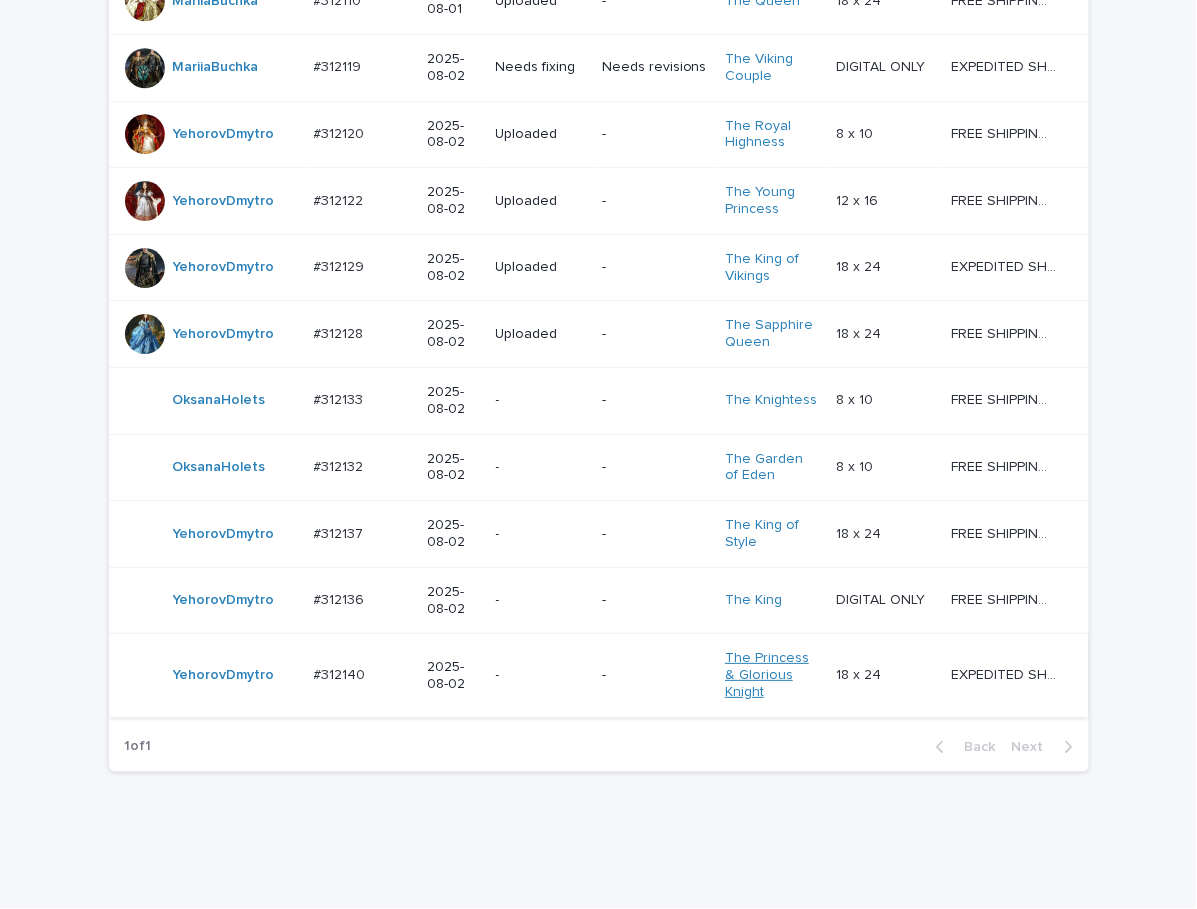 scroll, scrollTop: 1621, scrollLeft: 0, axis: vertical 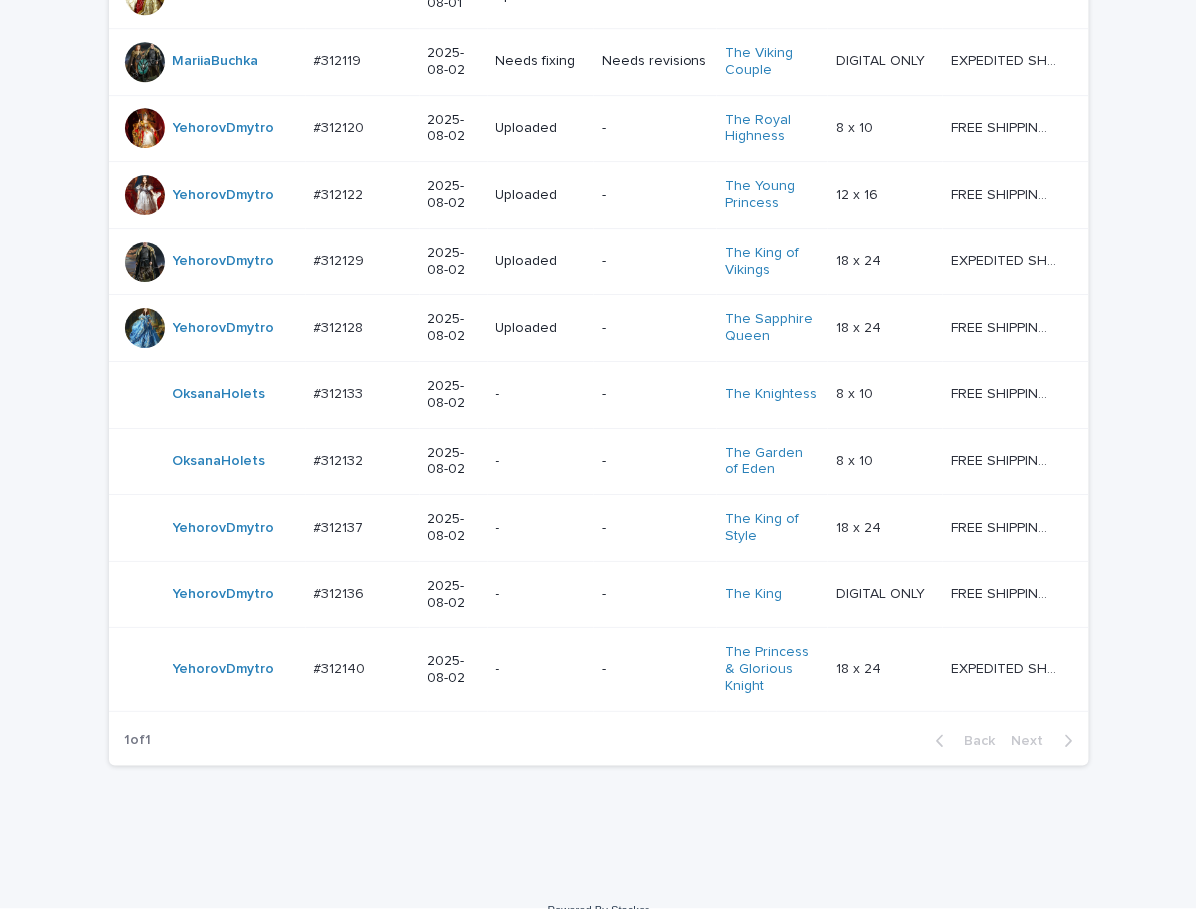 click on "Orders V3 MA Priority Fast Track Priority Expedited Orders to Take Normal Orders to Take Check Your Order Freelancers in Progress Orders V3 Check Your Order Normal Orders To Take Take orders from the top. Don't forget to take digital download & canvas lines too! Loading... Saving… Loading... Saving… Check Your Order Artist Name Date Design_status Customer_status Product_Title Product_Variant Shipping_Title TaoNguyen   Do_not_delete Do_not_delete   - Uploaded - - - -   - -   RolaineSanJuan   #301204_T #301204_T   2025-05-26 - - Change your picture   - -   - -   OksanaHolets   #311767 #311767   2025-07-25 Needs fixing Needs revisions The Viking Royals   24 x 36 24 x 36   FREE SHIPPING - preview in 1-2 business days, after your approval delivery will take 5-10 b.d. FREE SHIPPING - preview in 1-2 business days, after your approval delivery will take 5-10 b.d.   OksanaHolets   #311942 #311942   2025-07-29 Uploaded Needs revisions The Glorious Queen   18 x 24 18 x 24     Maryna   #312055 #312055" at bounding box center (598, -341) 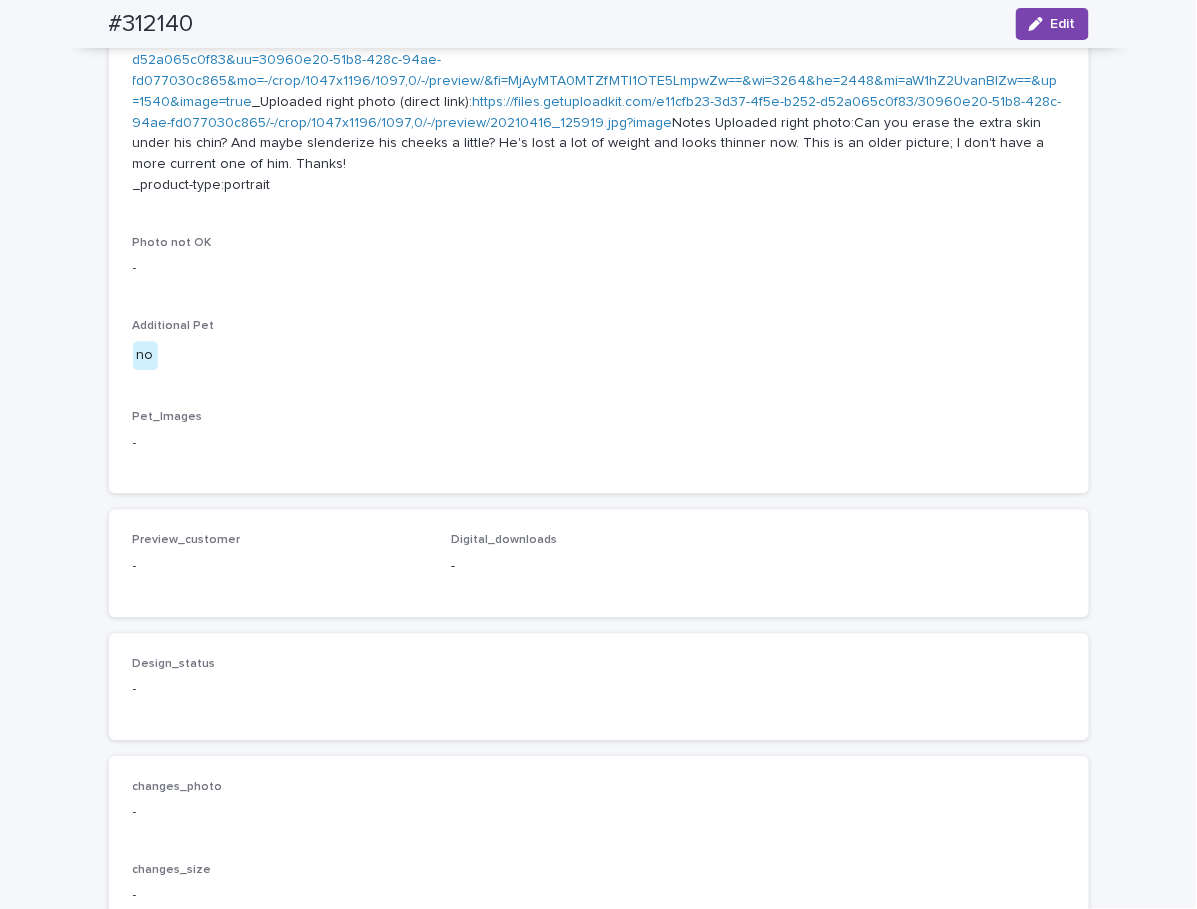 scroll, scrollTop: 699, scrollLeft: 0, axis: vertical 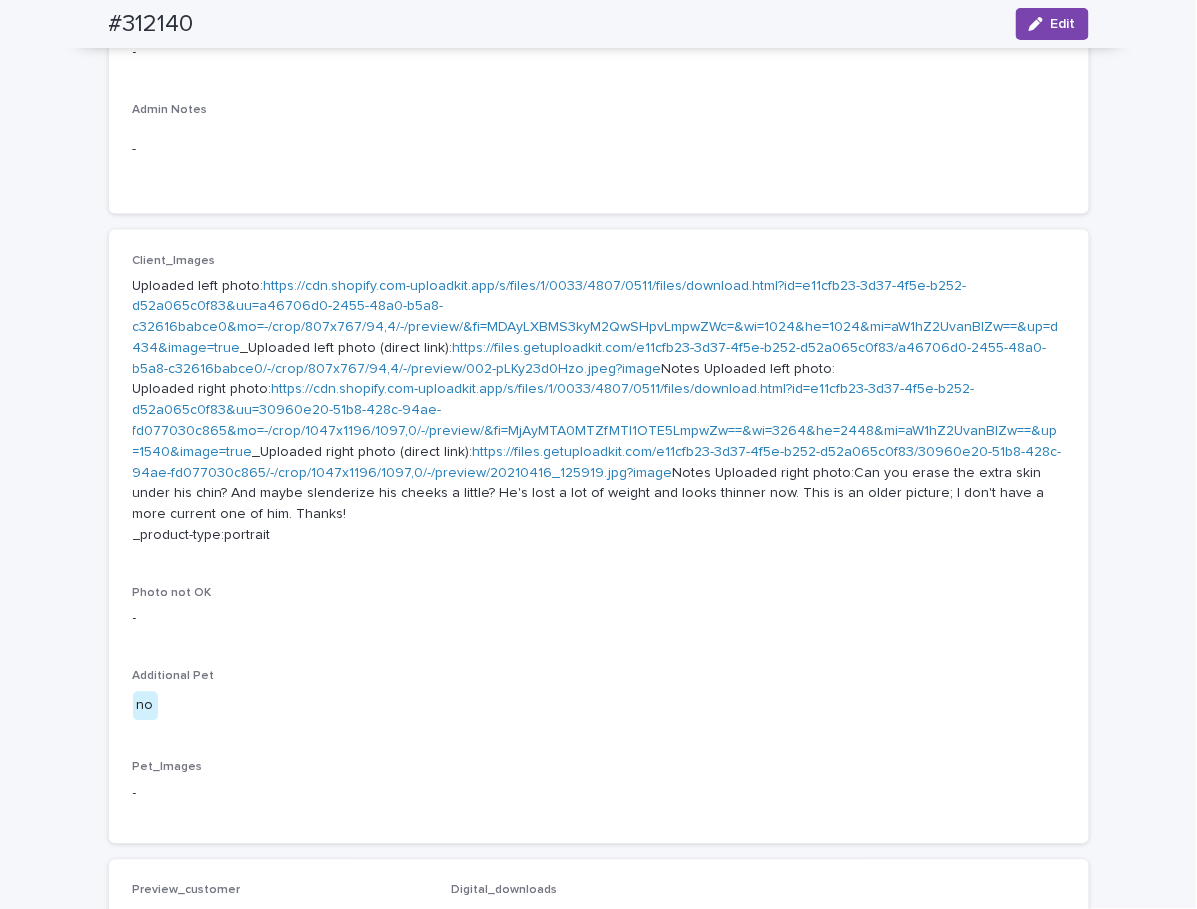 click on "https://cdn.shopify.com-uploadkit.app/s/files/1/0033/4807/0511/files/download.html?id=e11cfb23-3d37-4f5e-b252-d52a065c0f83&uu=a46706d0-2455-48a0-b5a8-c32616babce0&mo=-/crop/807x767/94,4/-/preview/&fi=MDAyLXBMS3kyM2QwSHpvLmpwZWc=&wi=1024&he=1024&mi=aW1hZ2UvanBlZw==&up=d434&image=true" at bounding box center (596, 317) 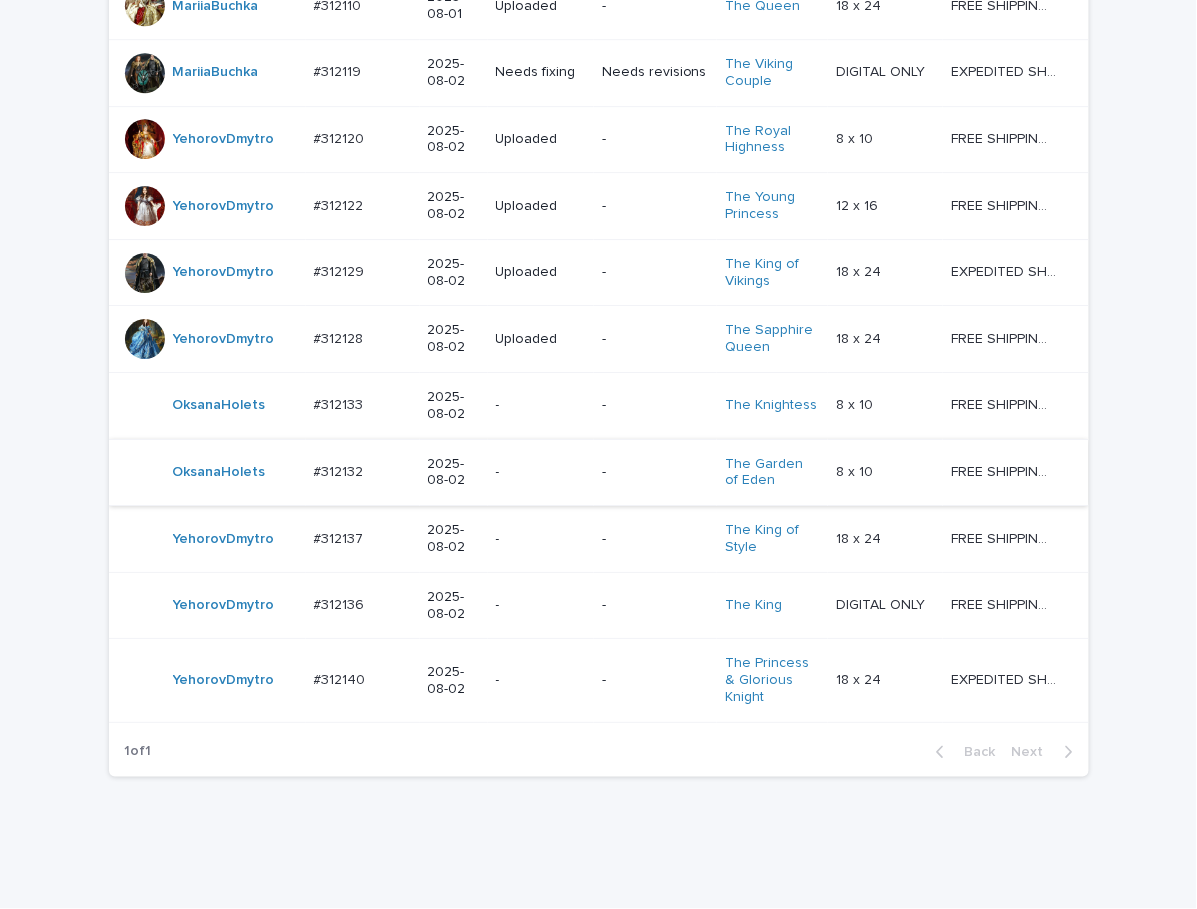 scroll, scrollTop: 1621, scrollLeft: 0, axis: vertical 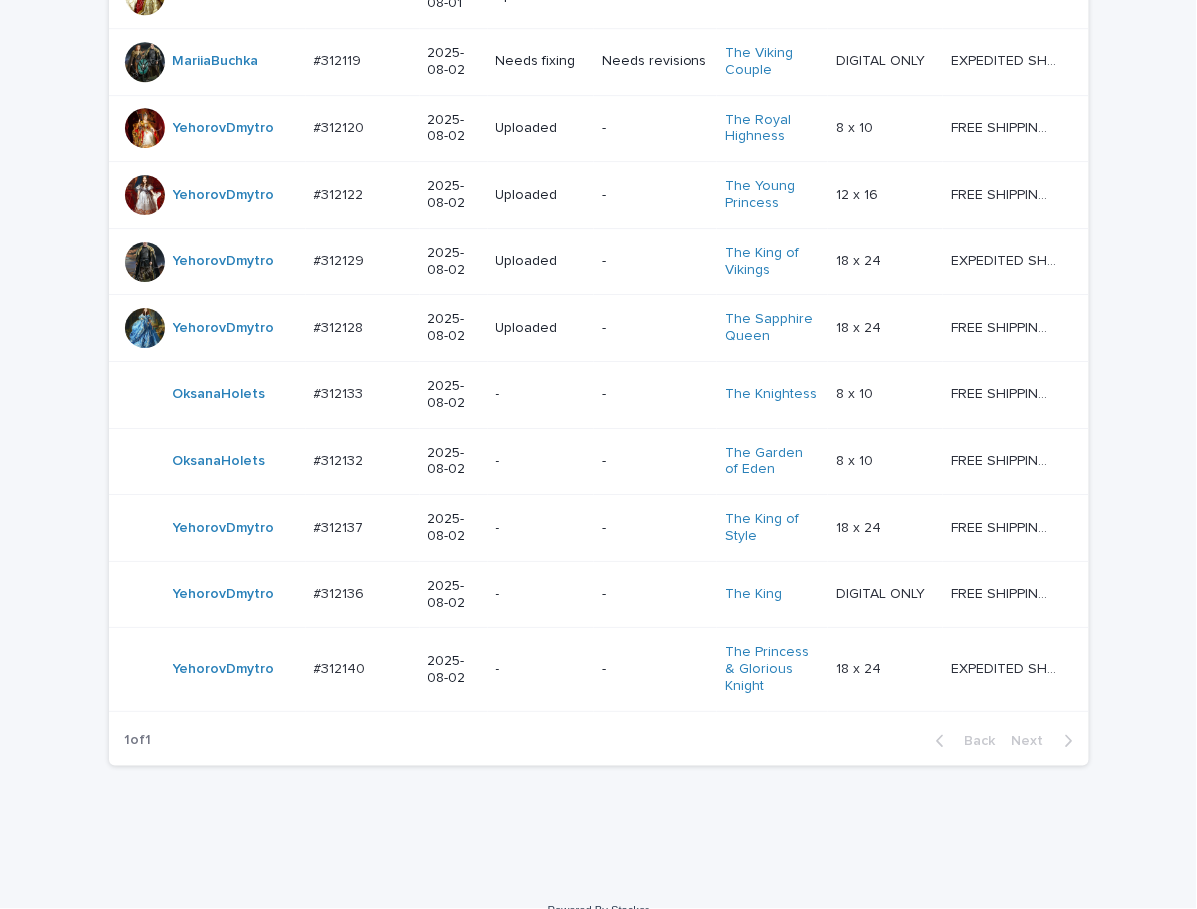 click on "-" at bounding box center [541, 669] 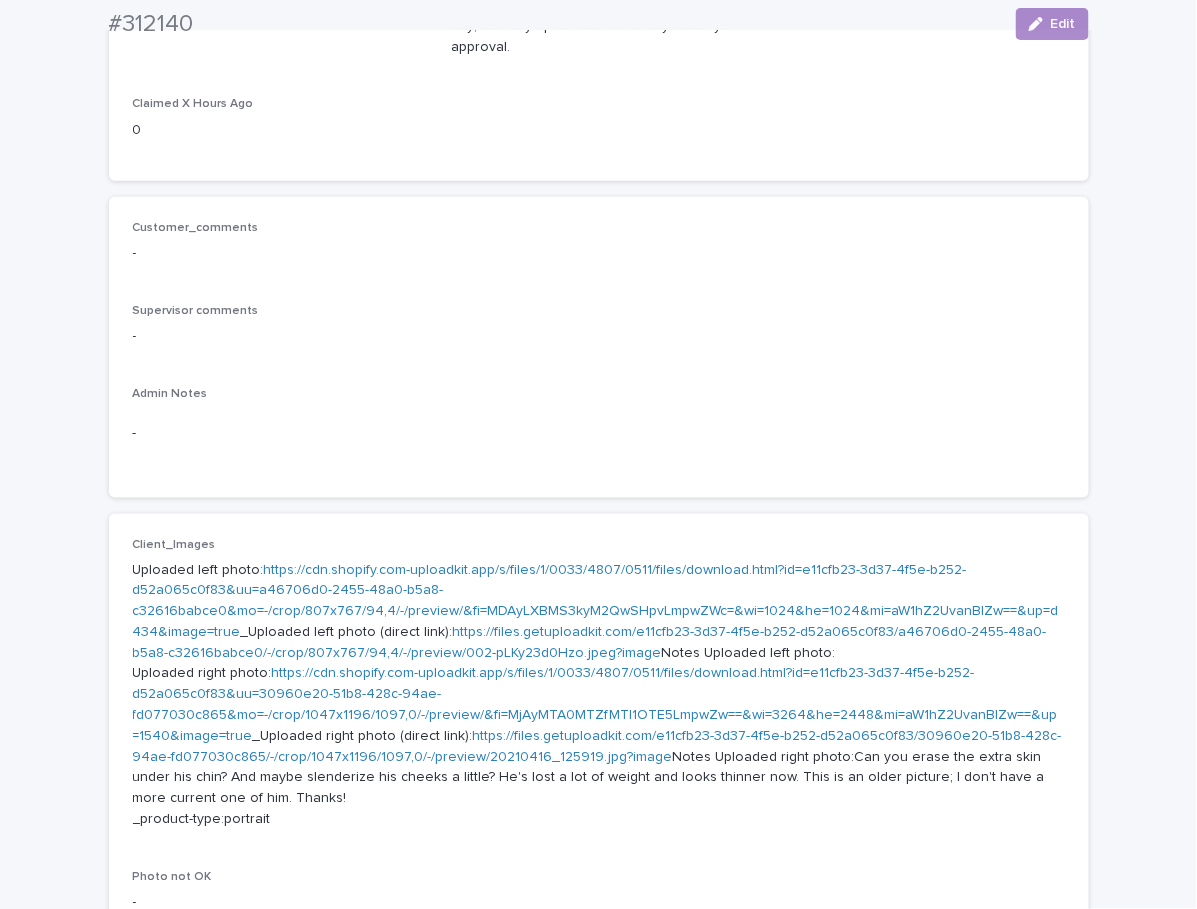 scroll, scrollTop: 764, scrollLeft: 0, axis: vertical 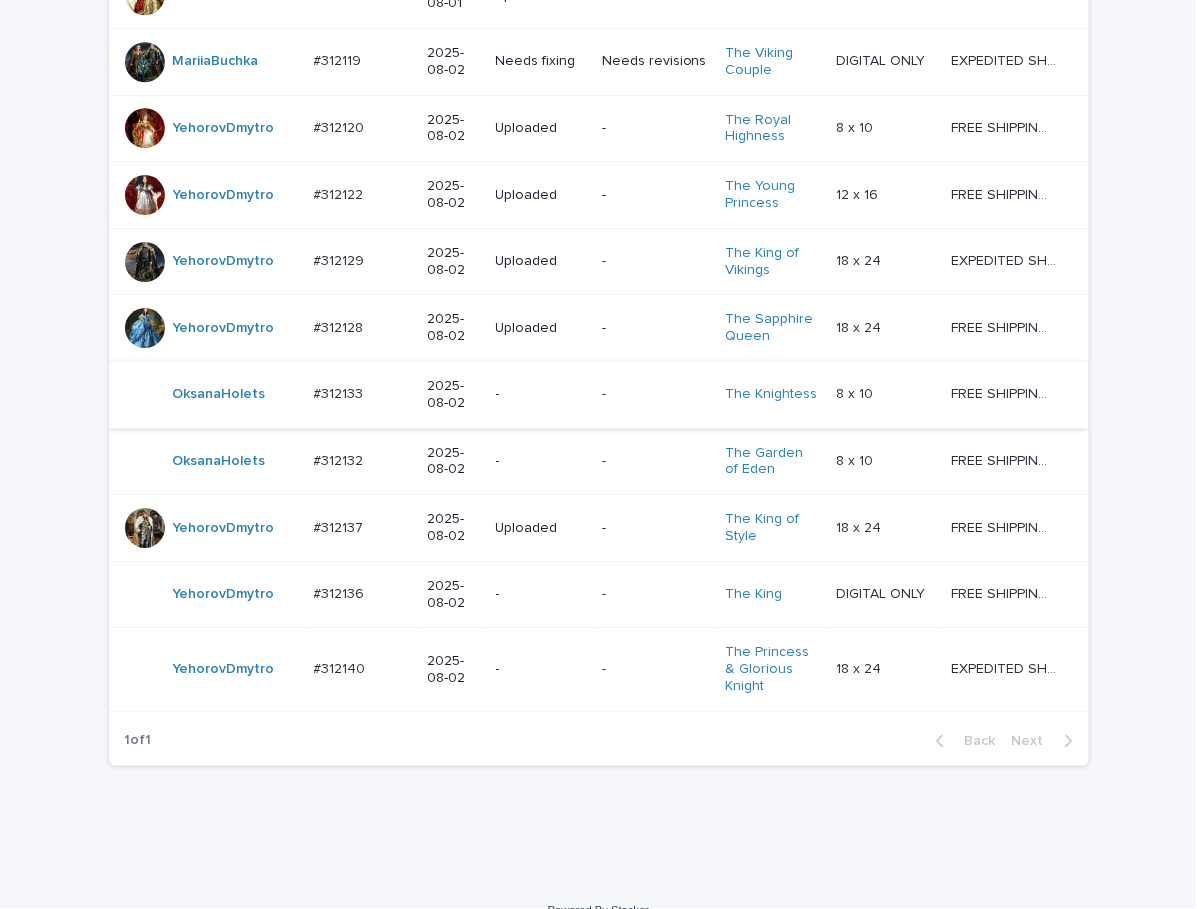 click on "Loading... Saving… Loading... Saving… Check Your Order Artist Name Date Design_status Customer_status Product_Title Product_Variant Shipping_Title TaoNguyen   Do_not_delete Do_not_delete   - Uploaded - - - -   - -   RolaineSanJuan   #301204_T #301204_T   2025-05-26 - - Change your picture   - -   - -   OksanaHolets   #311767 #311767   2025-07-25 Needs fixing Needs revisions The Viking Royals   24 x 36 24 x 36   FREE SHIPPING - preview in 1-2 business days, after your approval delivery will take 5-10 b.d. FREE SHIPPING - preview in 1-2 business days, after your approval delivery will take 5-10 b.d.   OksanaHolets   #311942 #311942   2025-07-29 Uploaded Needs revisions The Glorious Queen   18 x 24 18 x 24   FREE SHIPPING - preview in 1-2 business days, after your approval delivery will take 5-10 b.d. FREE SHIPPING - preview in 1-2 business days, after your approval delivery will take 5-10 b.d.   Maryna   #312055 #312055   2025-07-31 Uploaded Needs revisions The Queen   8 x 10 8 x 10" at bounding box center (598, -213) 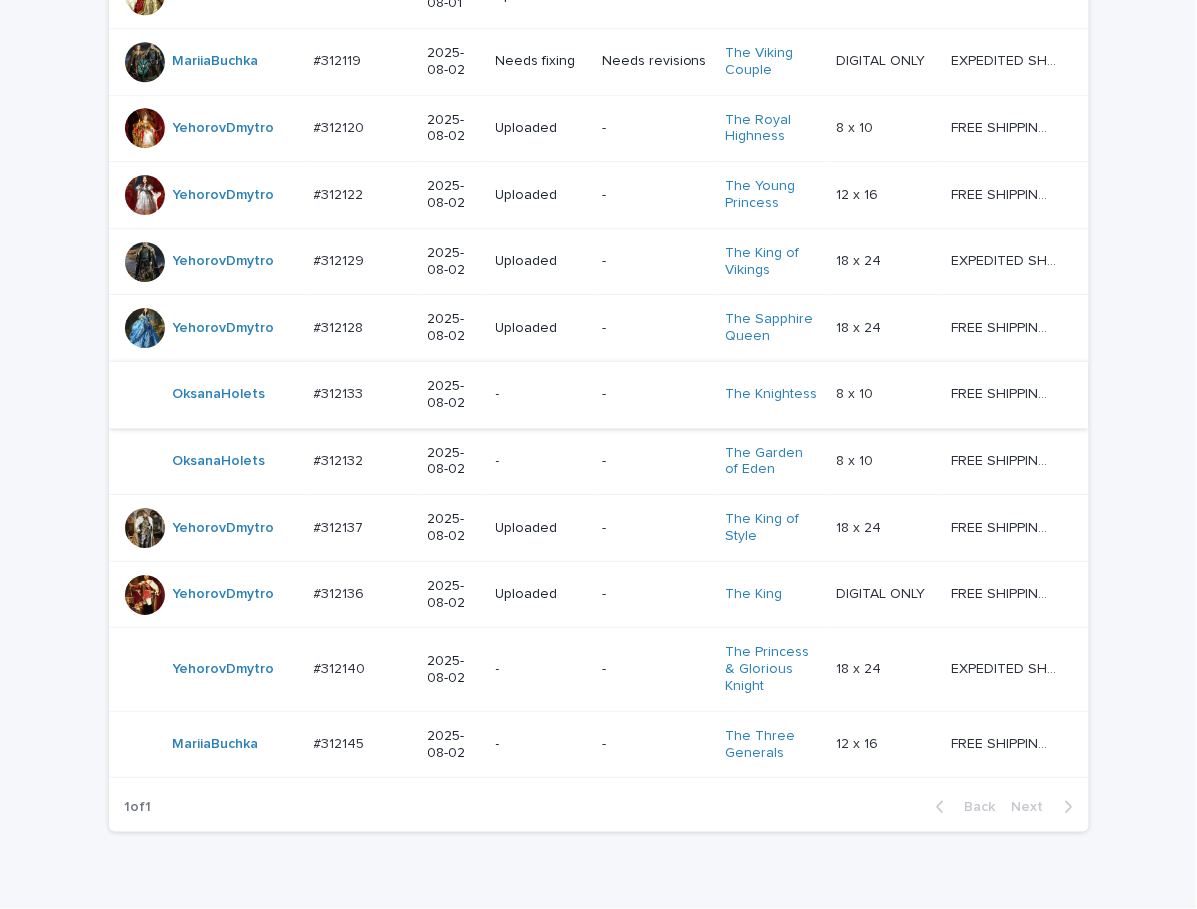 click on "Loading... Saving… Loading... Saving… Check Your Order Artist Name Date Design_status Customer_status Product_Title Product_Variant Shipping_Title TaoNguyen   Do_not_delete Do_not_delete   - Uploaded - - - -   - -   RolaineSanJuan   #301204_T #301204_T   2025-05-26 - - Change your picture   - -   - -   OksanaHolets   #311767 #311767   2025-07-25 Uploaded Needs revisions The Viking Royals   24 x 36 24 x 36   FREE SHIPPING - preview in 1-2 business days, after your approval delivery will take 5-10 b.d. FREE SHIPPING - preview in 1-2 business days, after your approval delivery will take 5-10 b.d.   OksanaHolets   #311942 #311942   2025-07-29 Uploaded Needs revisions The Glorious Queen   18 x 24 18 x 24   FREE SHIPPING - preview in 1-2 business days, after your approval delivery will take 5-10 b.d. FREE SHIPPING - preview in 1-2 business days, after your approval delivery will take 5-10 b.d.   Maryna   #312055 #312055   2025-07-31 Uploaded Needs revisions The Queen   8 x 10 8 x 10       #312057" at bounding box center (599, -205) 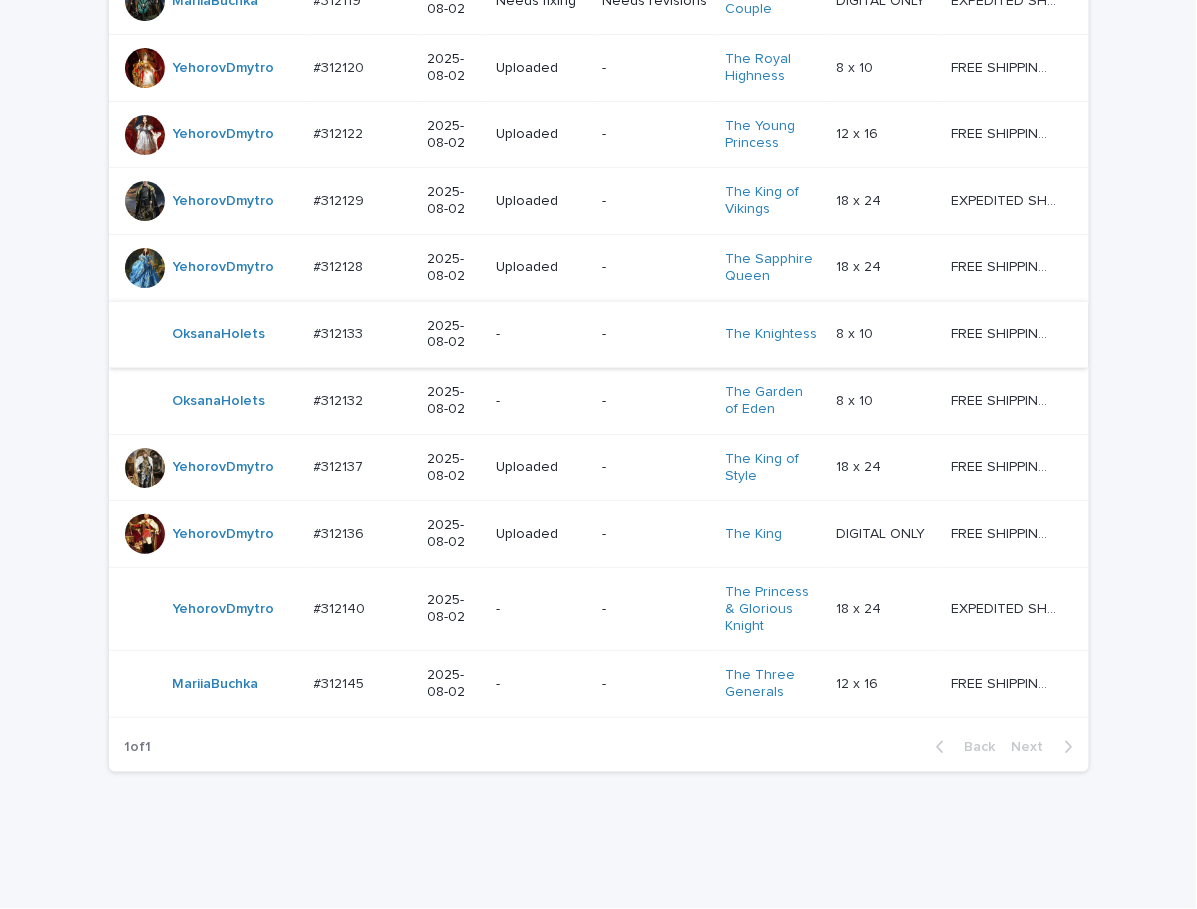 scroll, scrollTop: 1754, scrollLeft: 0, axis: vertical 